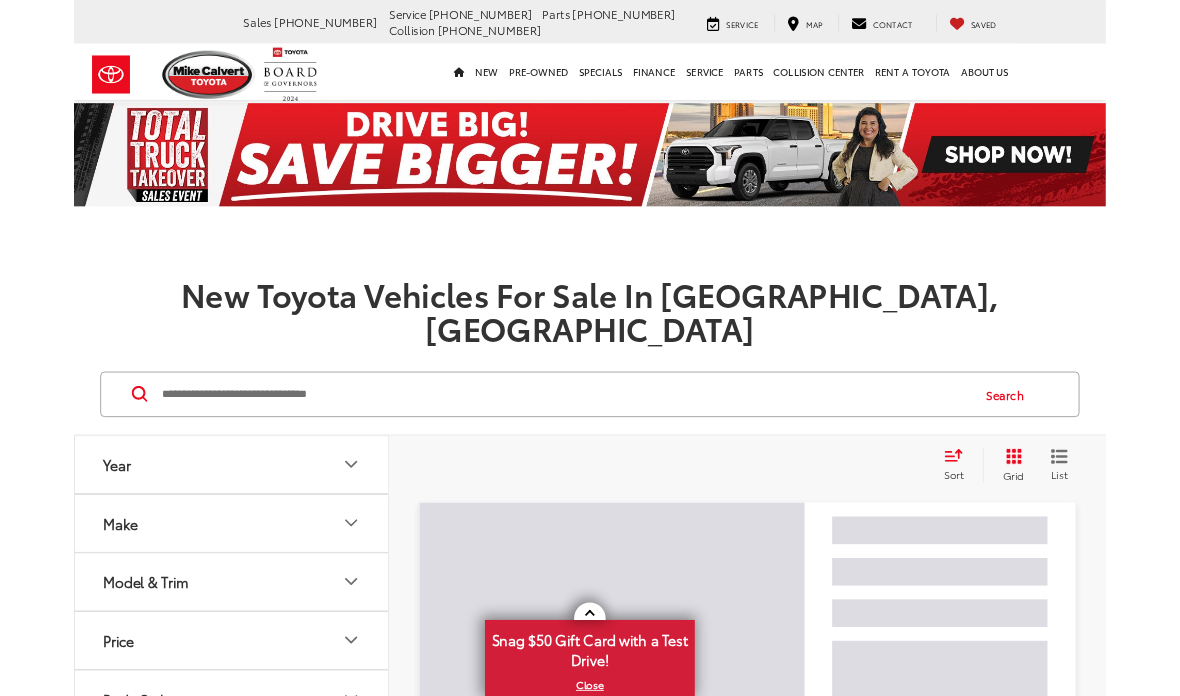 scroll, scrollTop: 0, scrollLeft: 0, axis: both 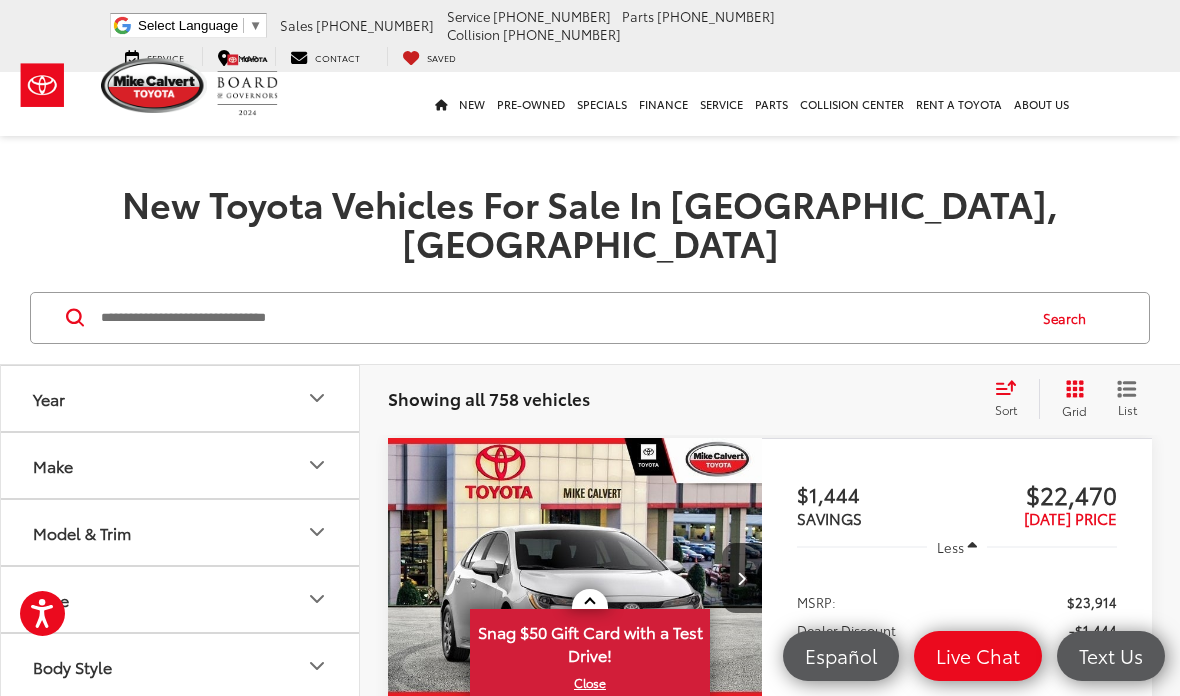 click at bounding box center (561, 318) 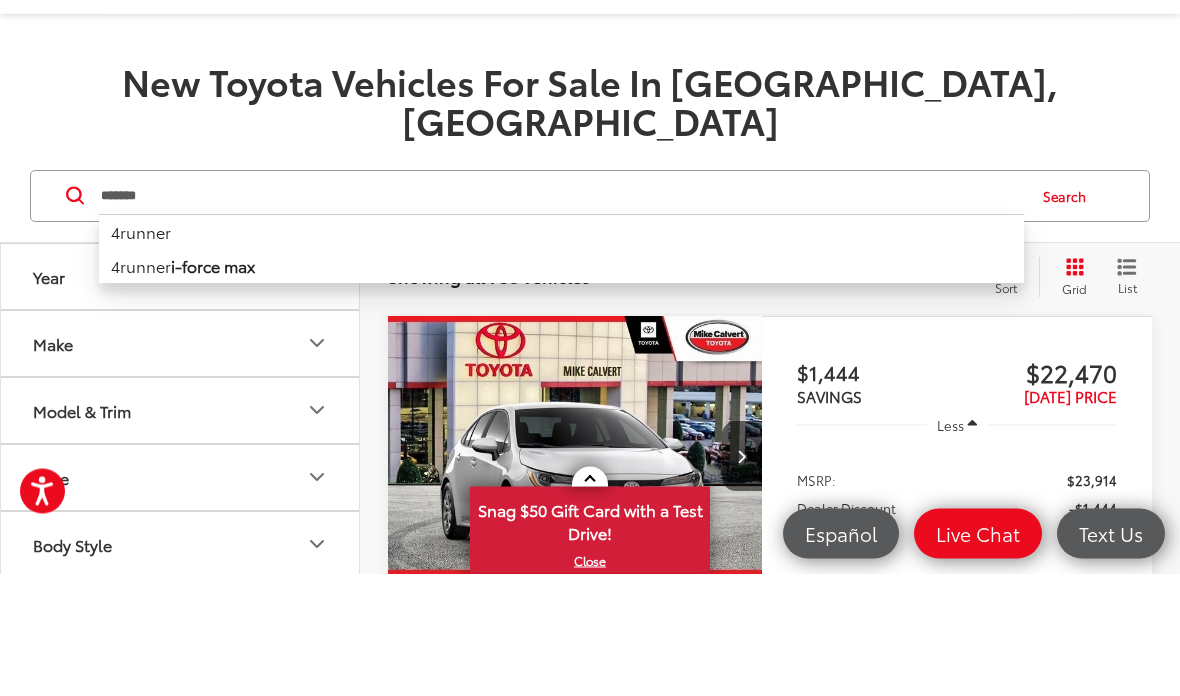 type on "*******" 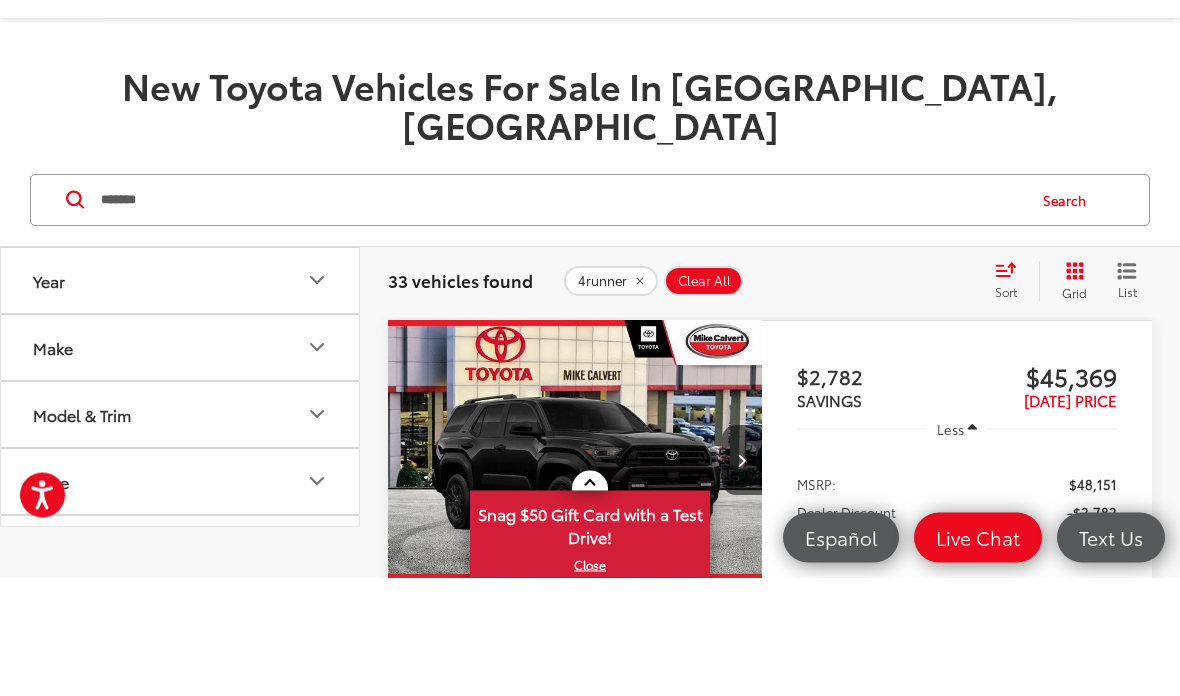 scroll, scrollTop: 0, scrollLeft: 0, axis: both 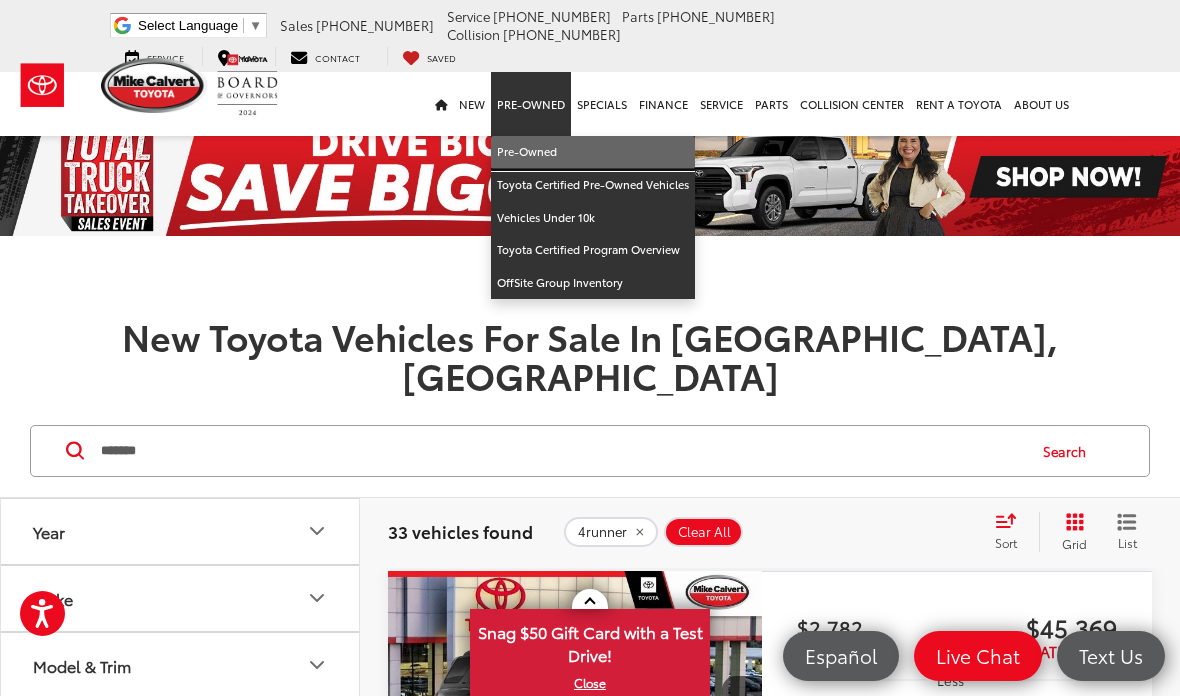 click on "Pre-Owned" at bounding box center [593, 152] 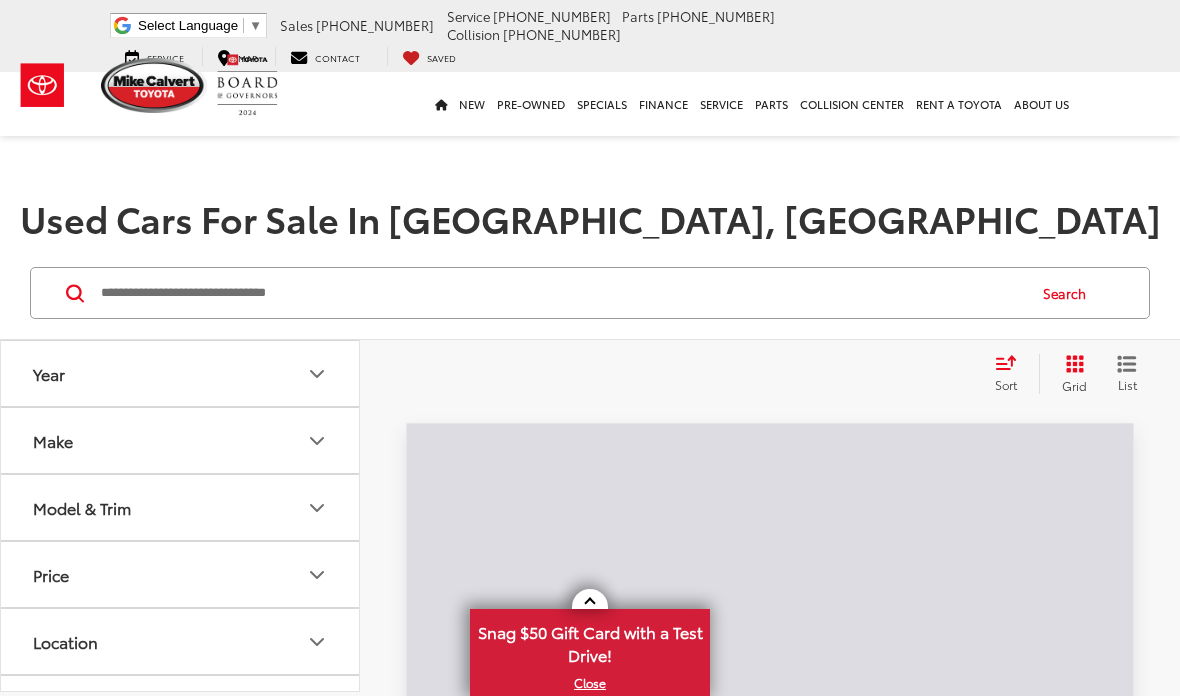 scroll, scrollTop: 0, scrollLeft: 0, axis: both 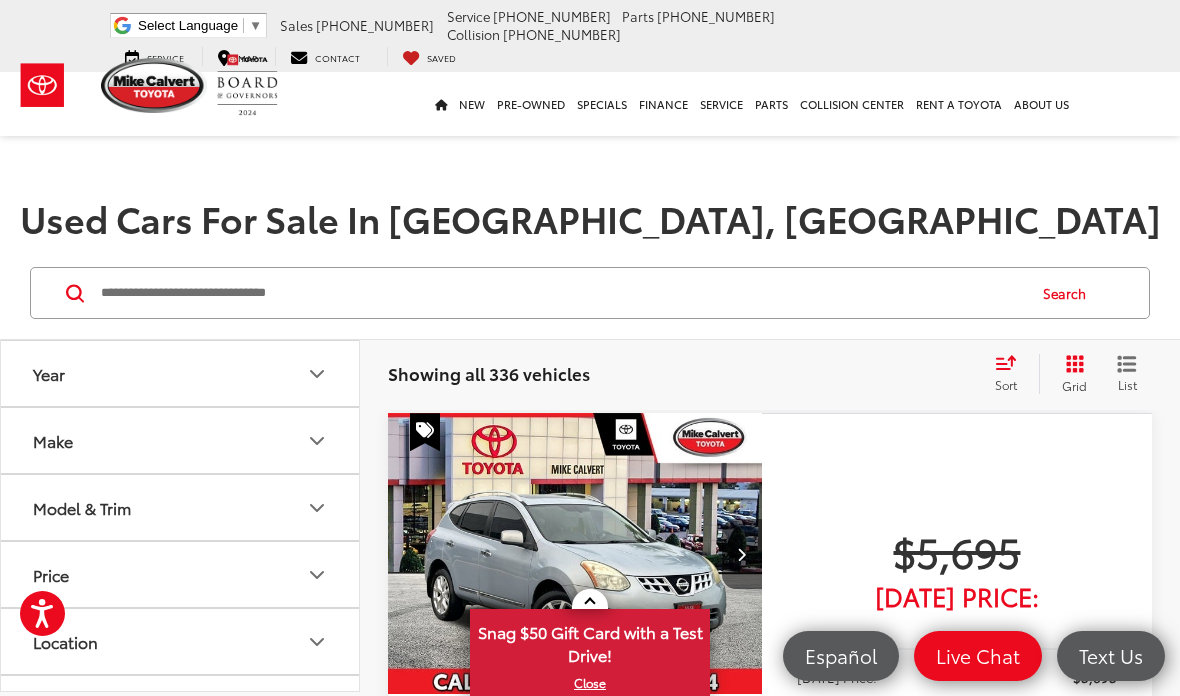 click at bounding box center [561, 293] 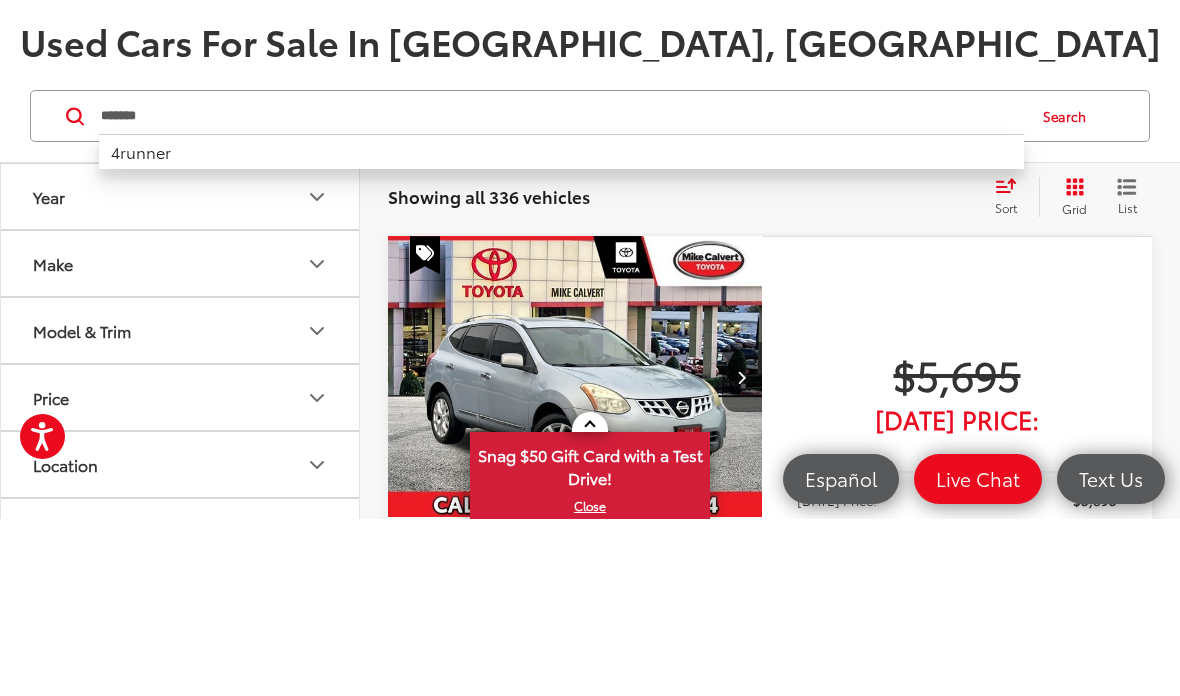type on "*******" 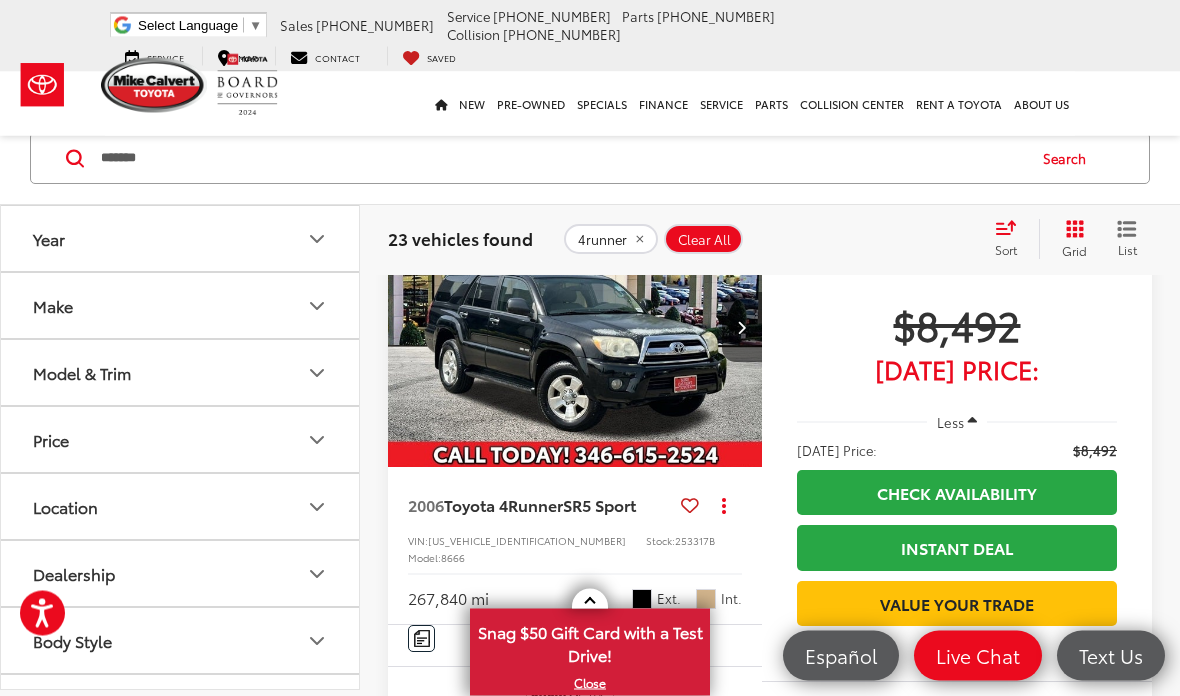 scroll, scrollTop: 236, scrollLeft: 0, axis: vertical 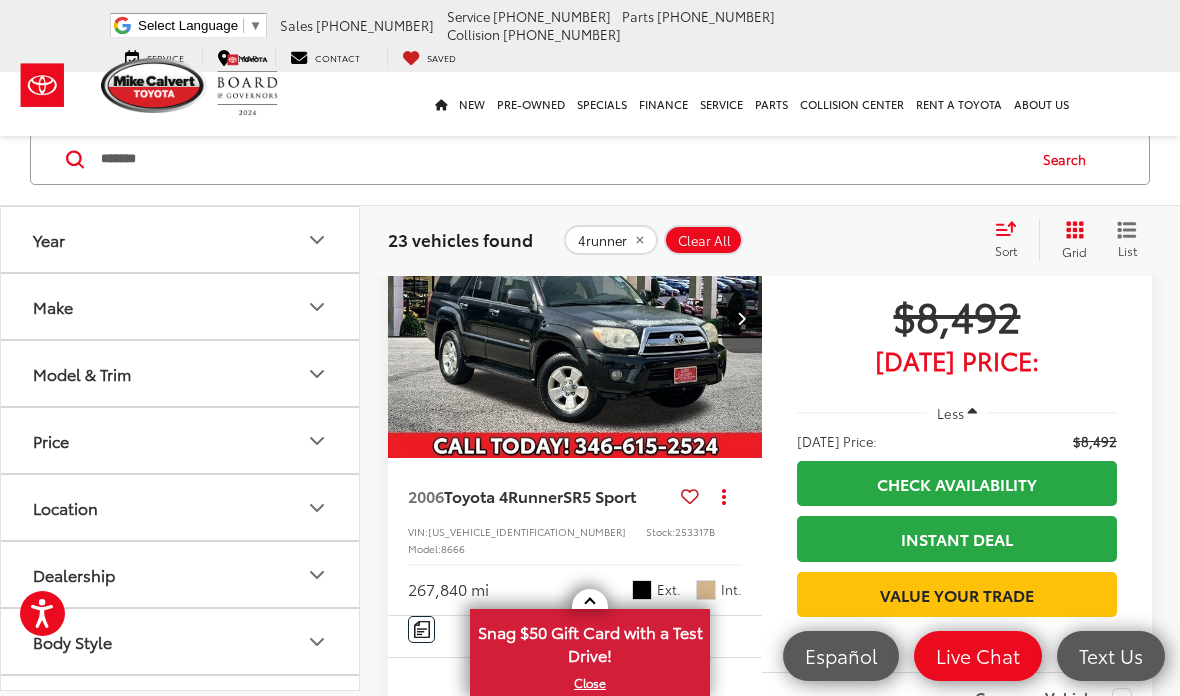 click at bounding box center (590, 599) 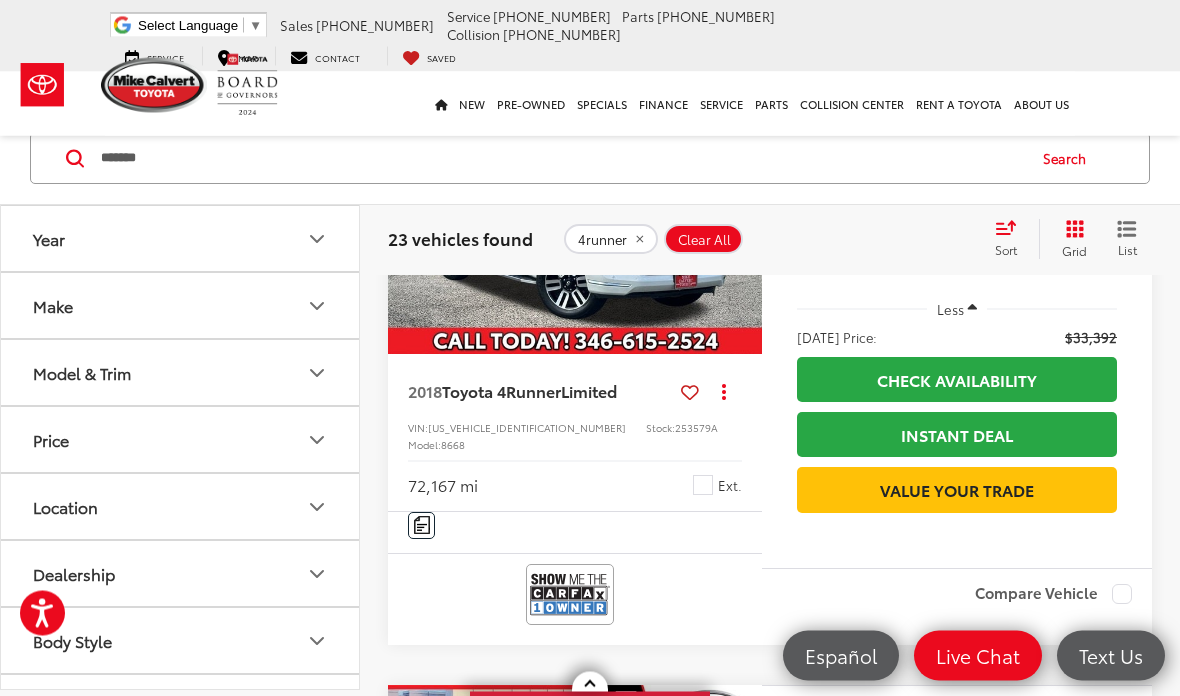 scroll, scrollTop: 2177, scrollLeft: 0, axis: vertical 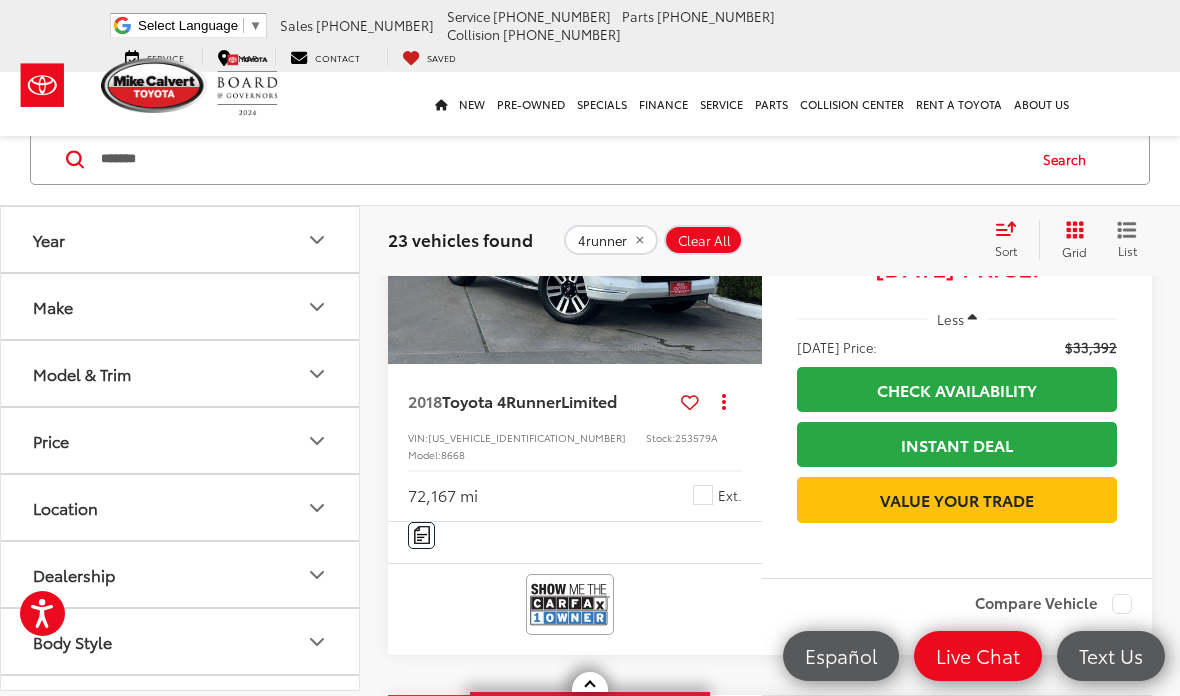click at bounding box center (742, 223) 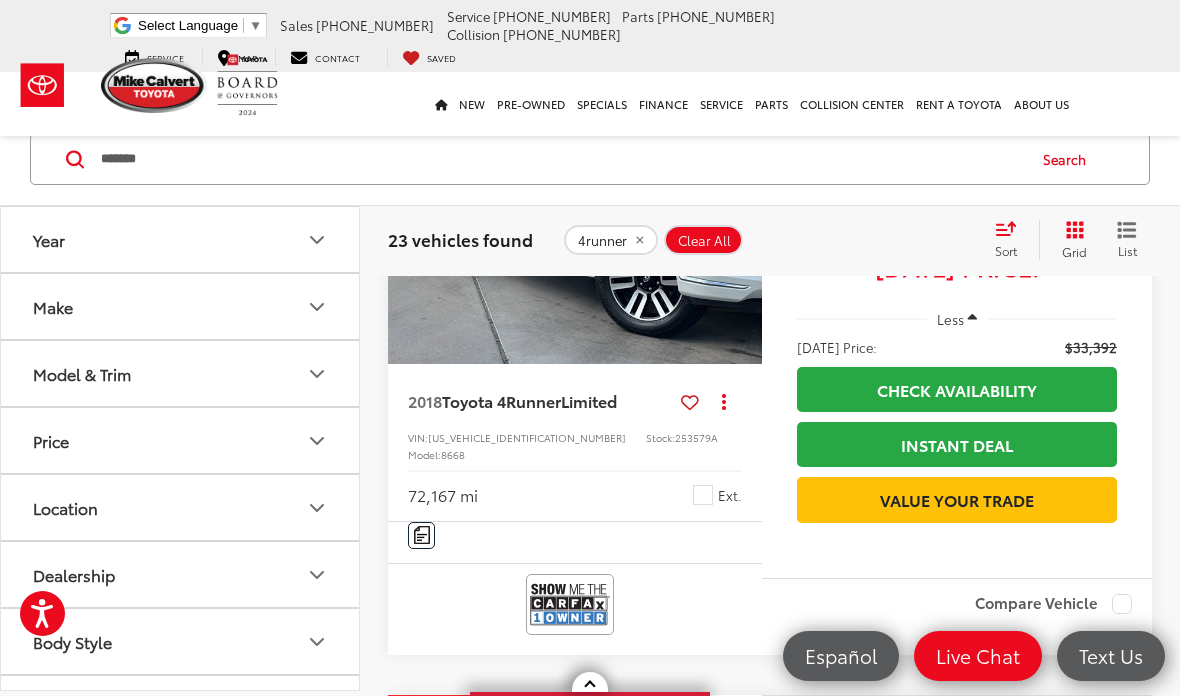 scroll, scrollTop: 0, scrollLeft: 754, axis: horizontal 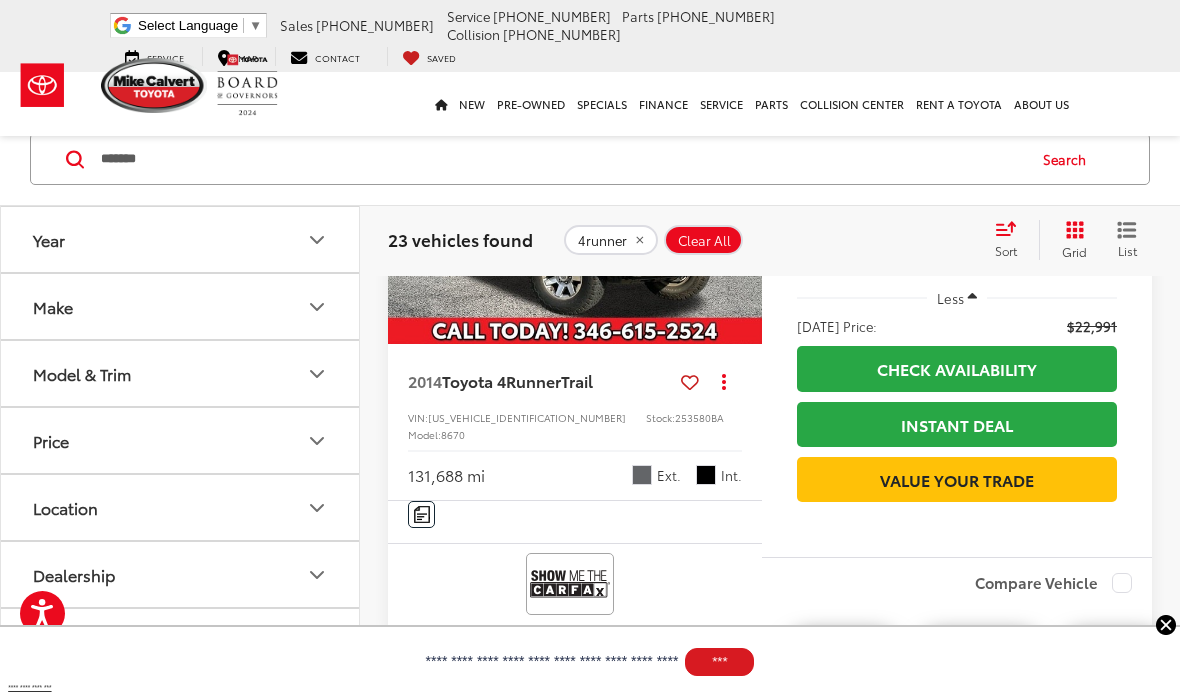 click at bounding box center [574, 204] 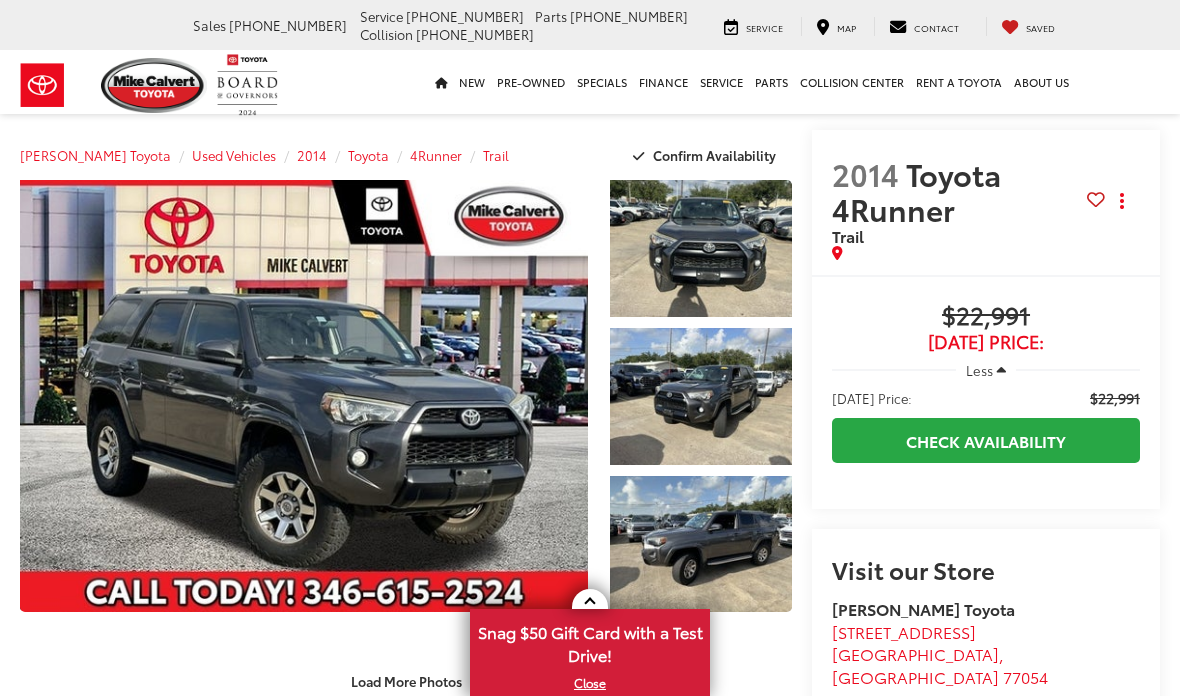 scroll, scrollTop: 0, scrollLeft: 0, axis: both 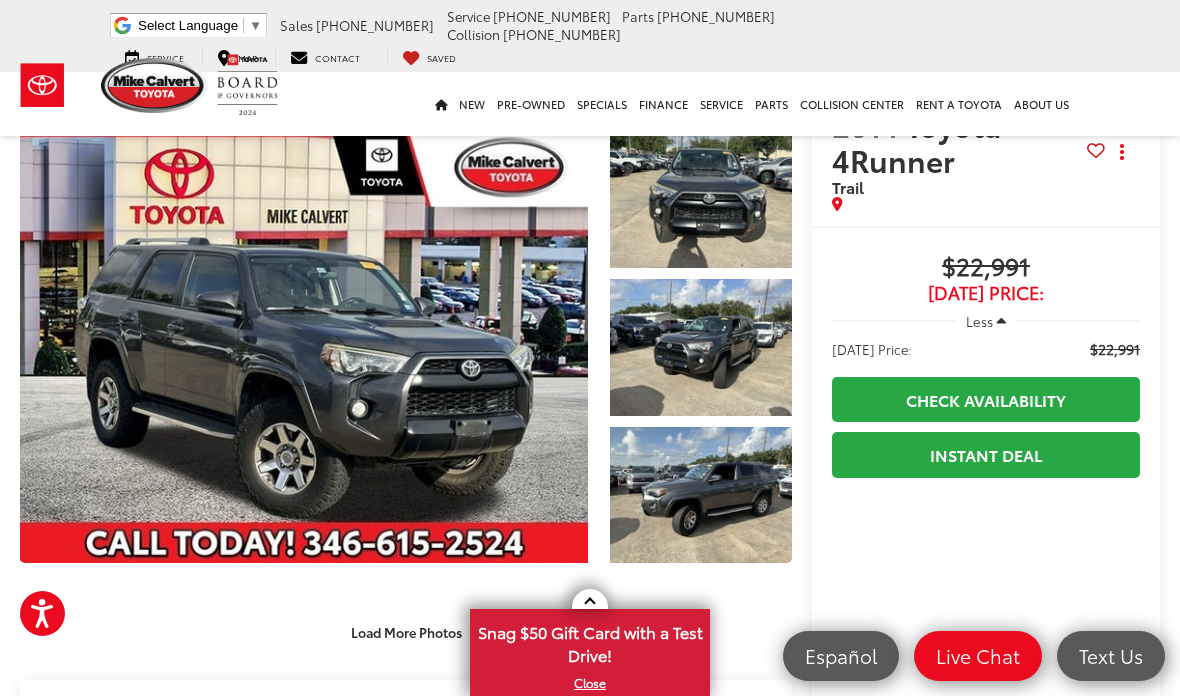 click on "Load More Photos" at bounding box center [406, 631] 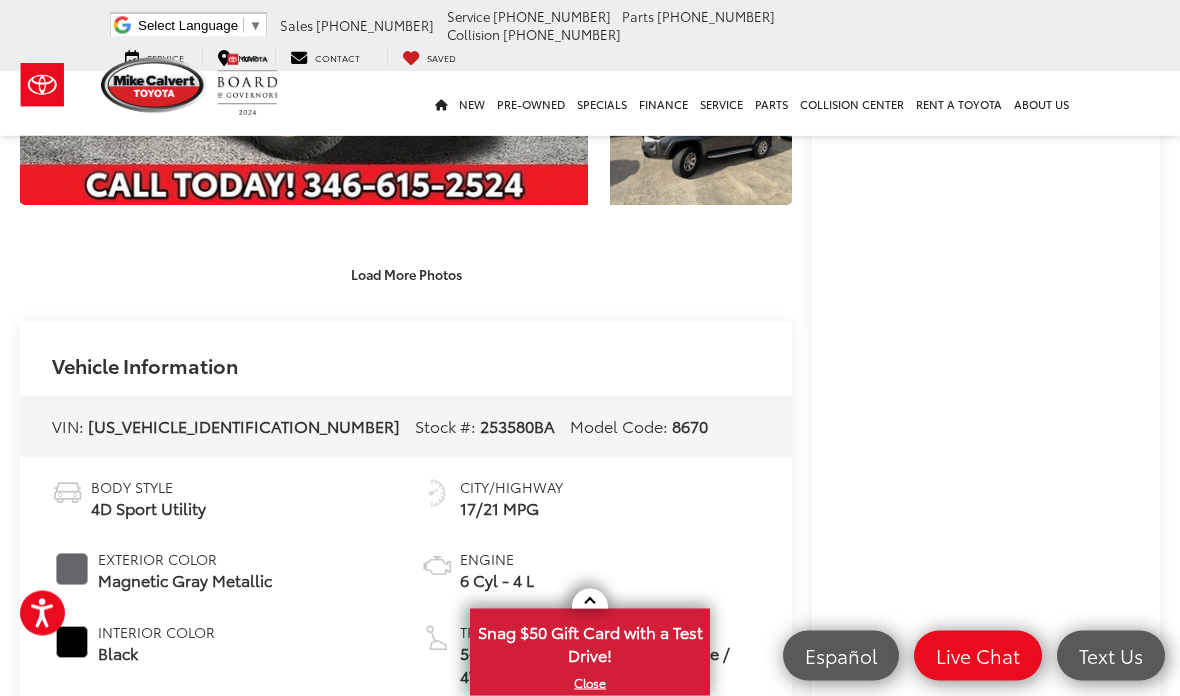 scroll, scrollTop: 416, scrollLeft: 0, axis: vertical 